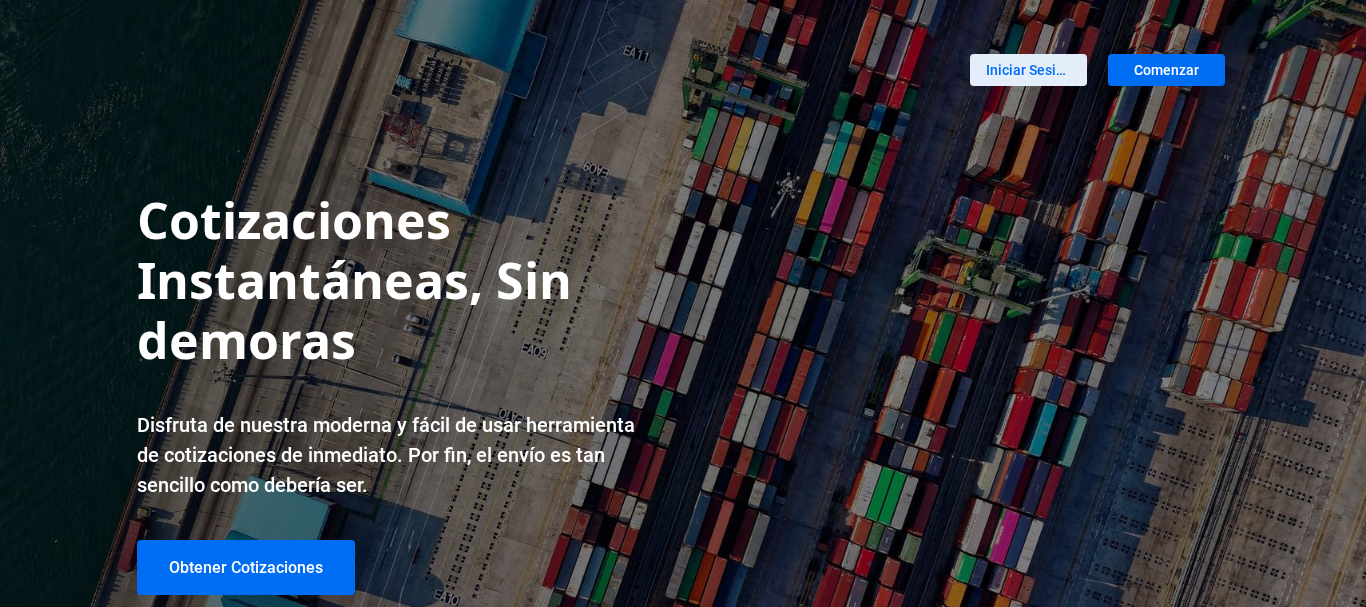 scroll, scrollTop: 0, scrollLeft: 0, axis: both 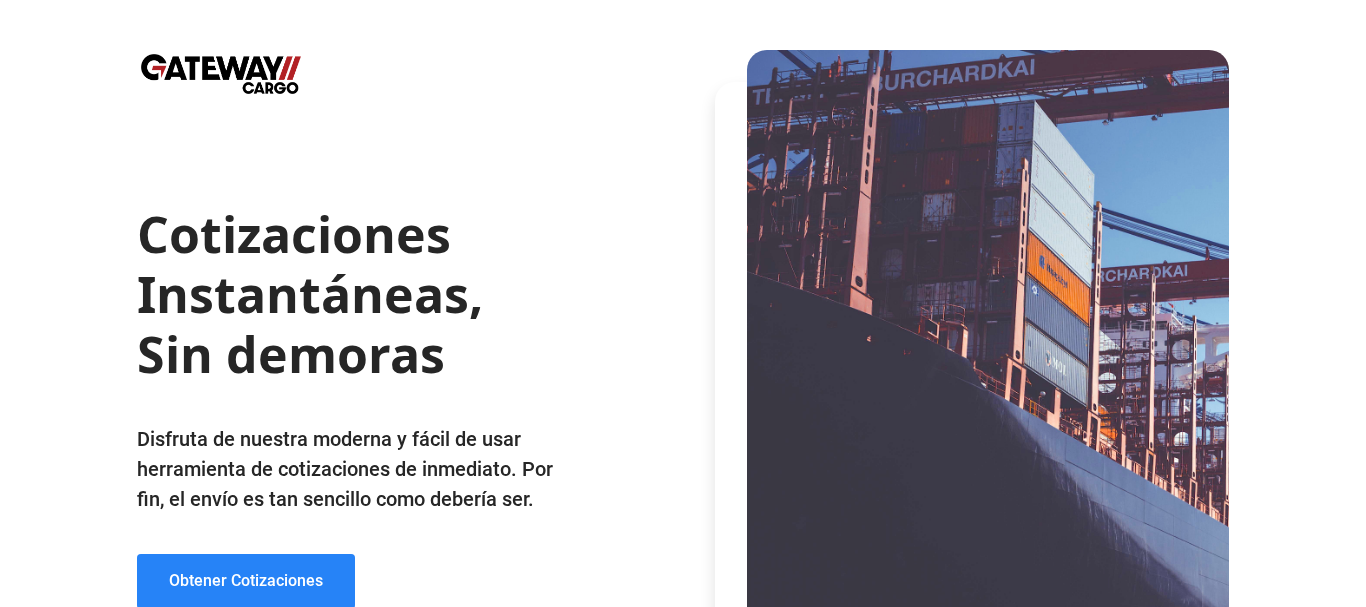 click on "Obtener Cotizaciones" 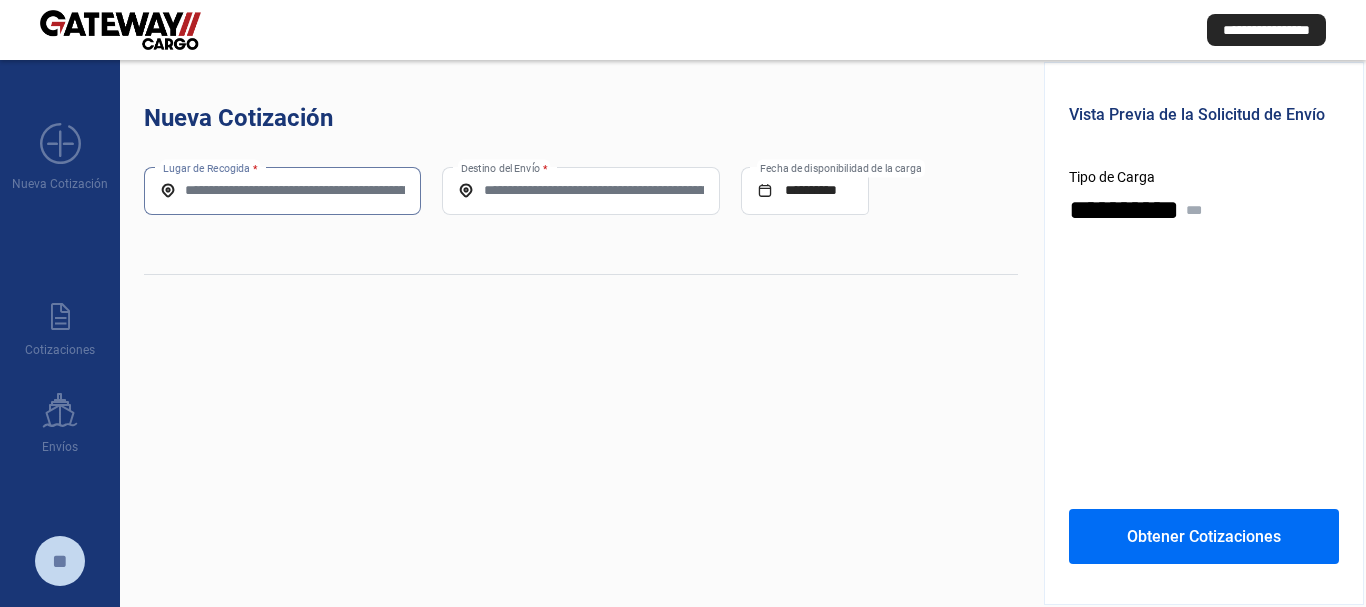 click on "Lugar de Recogida *" at bounding box center [282, 190] 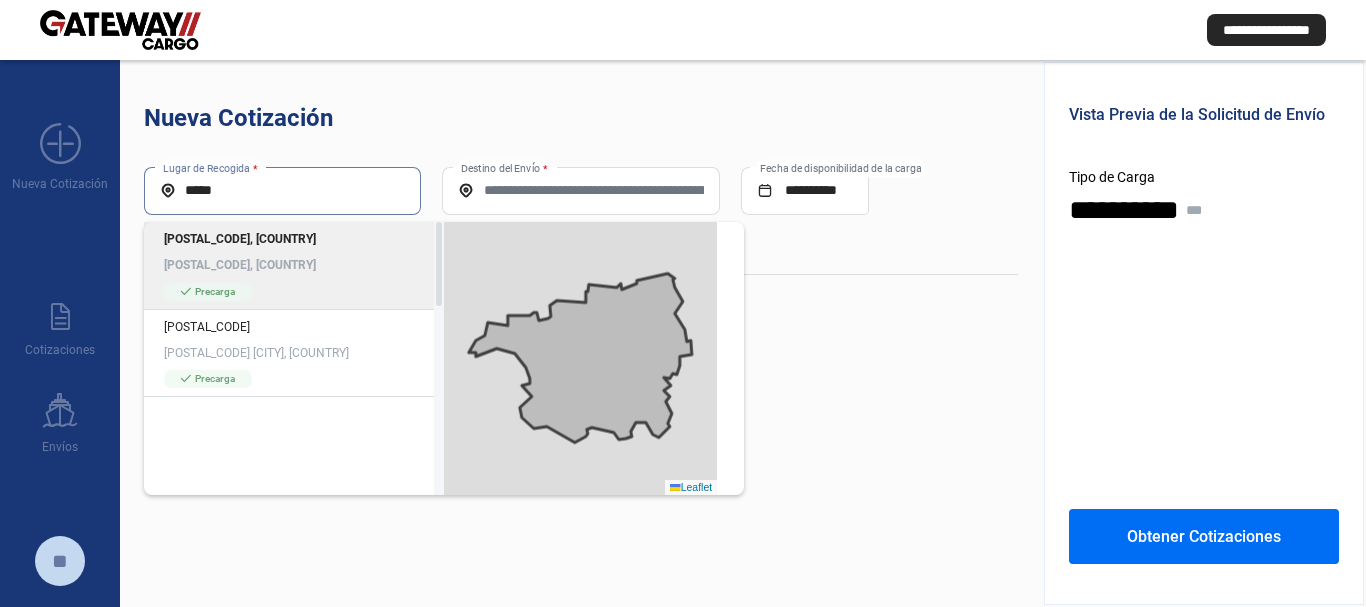 type on "*****" 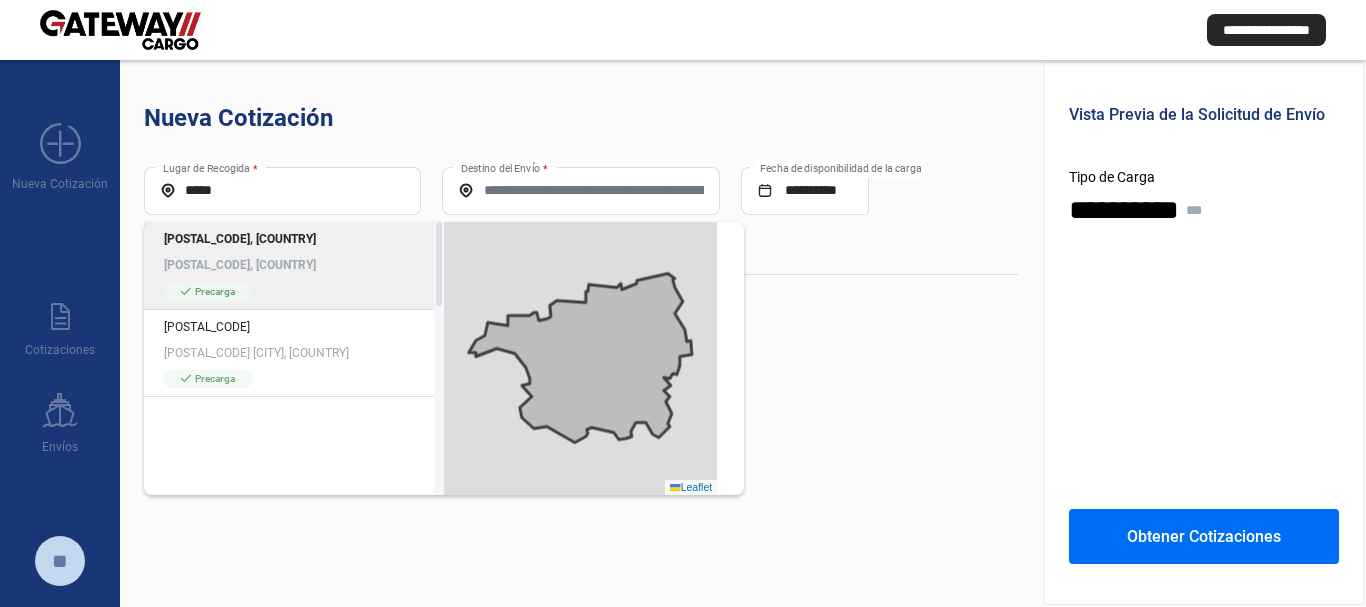 click on "[POSTAL_CODE], [COUNTRY]" 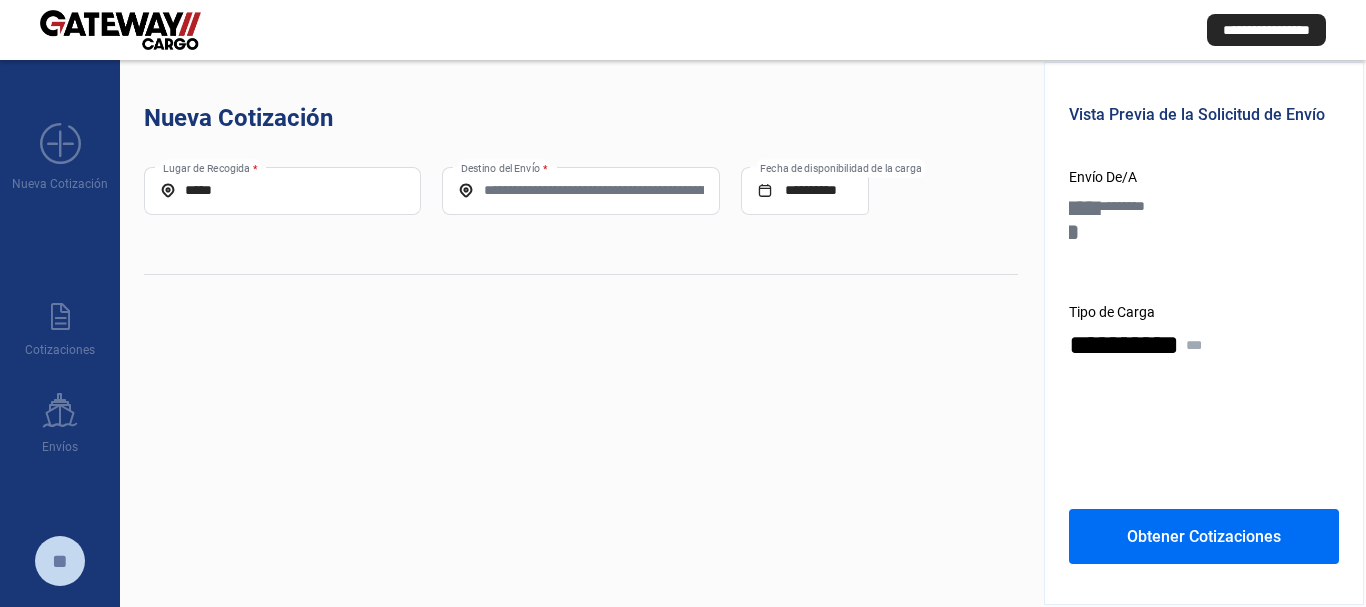 click on "Destino del Envío *" 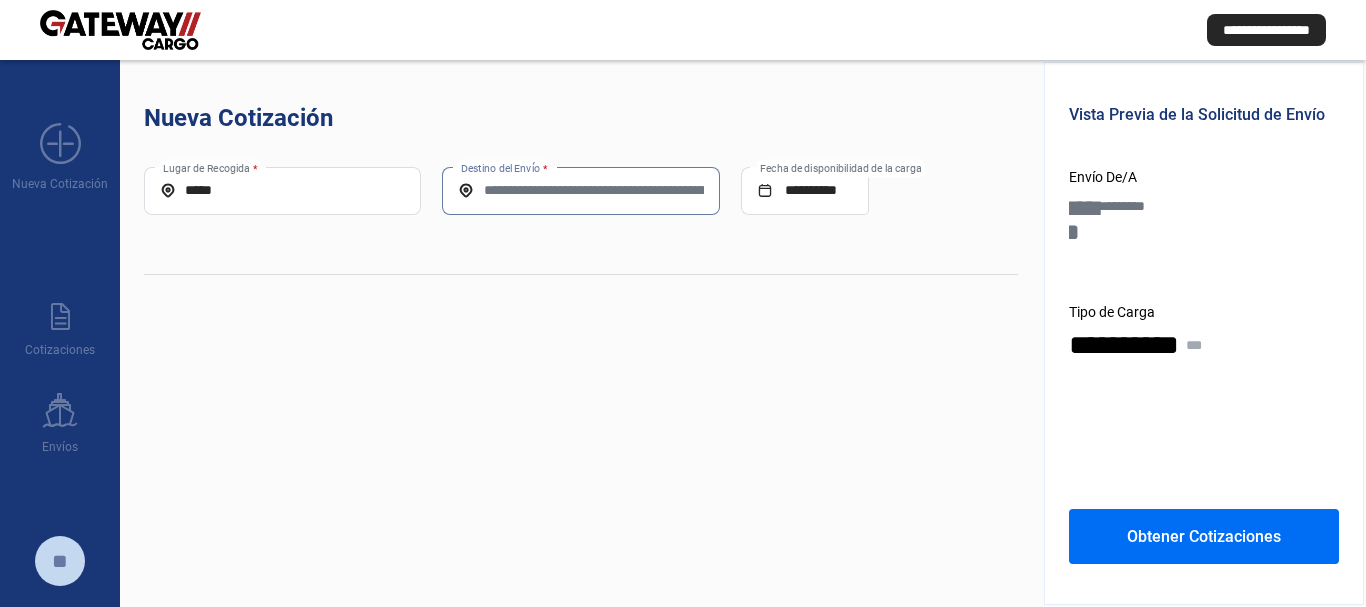 click on "Destino del Envío *" at bounding box center (580, 190) 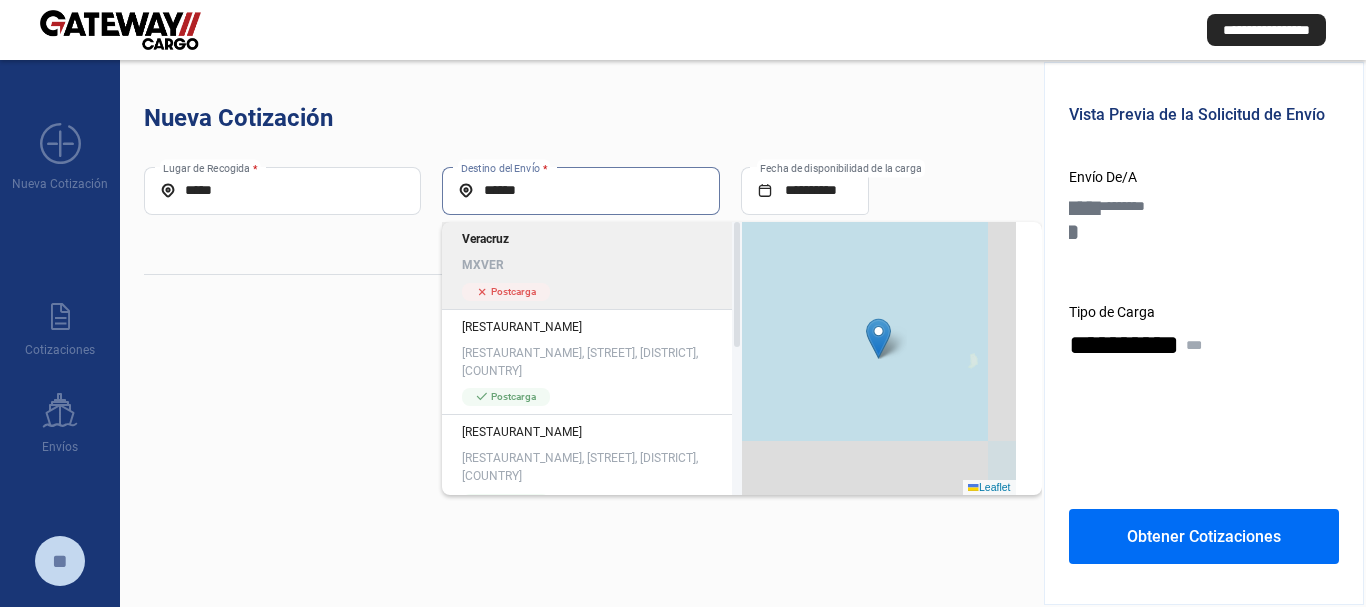 type on "******" 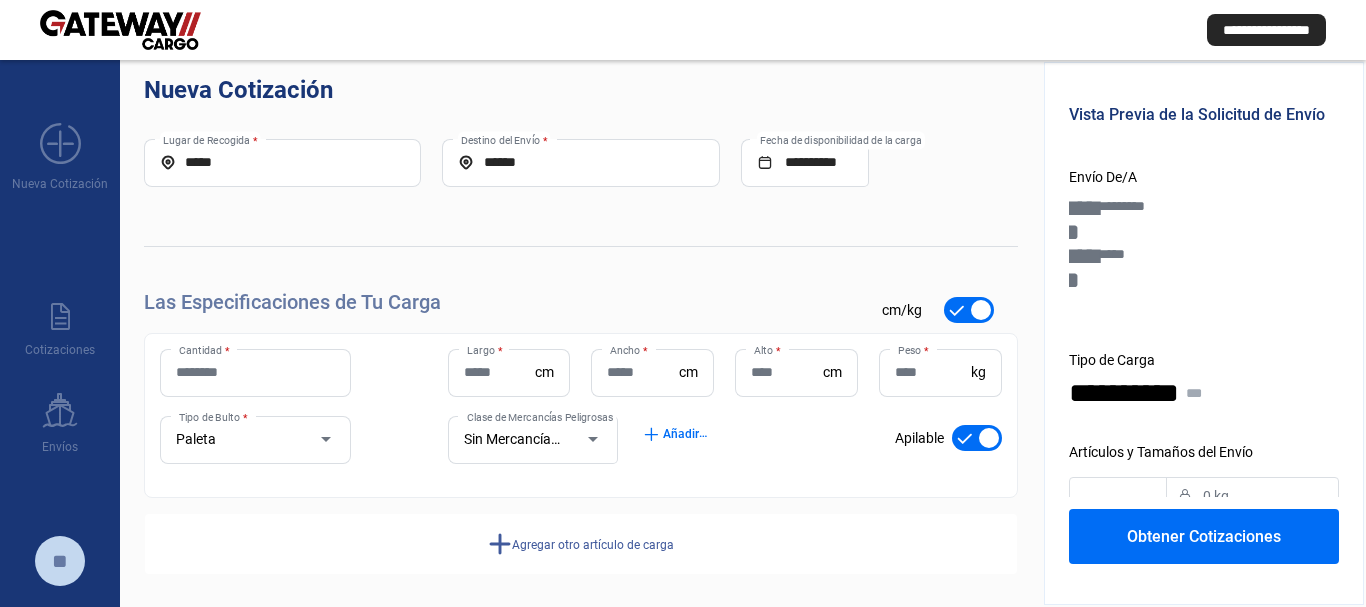scroll, scrollTop: 36, scrollLeft: 0, axis: vertical 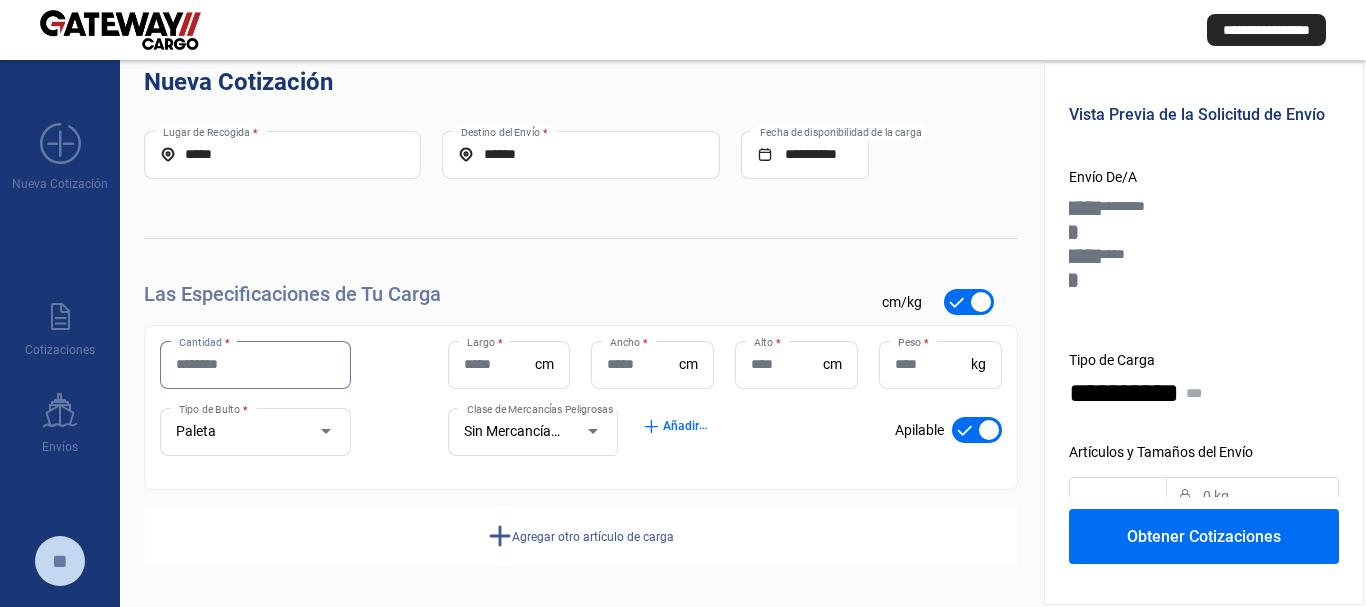 click on "Cantidad *" at bounding box center [255, 364] 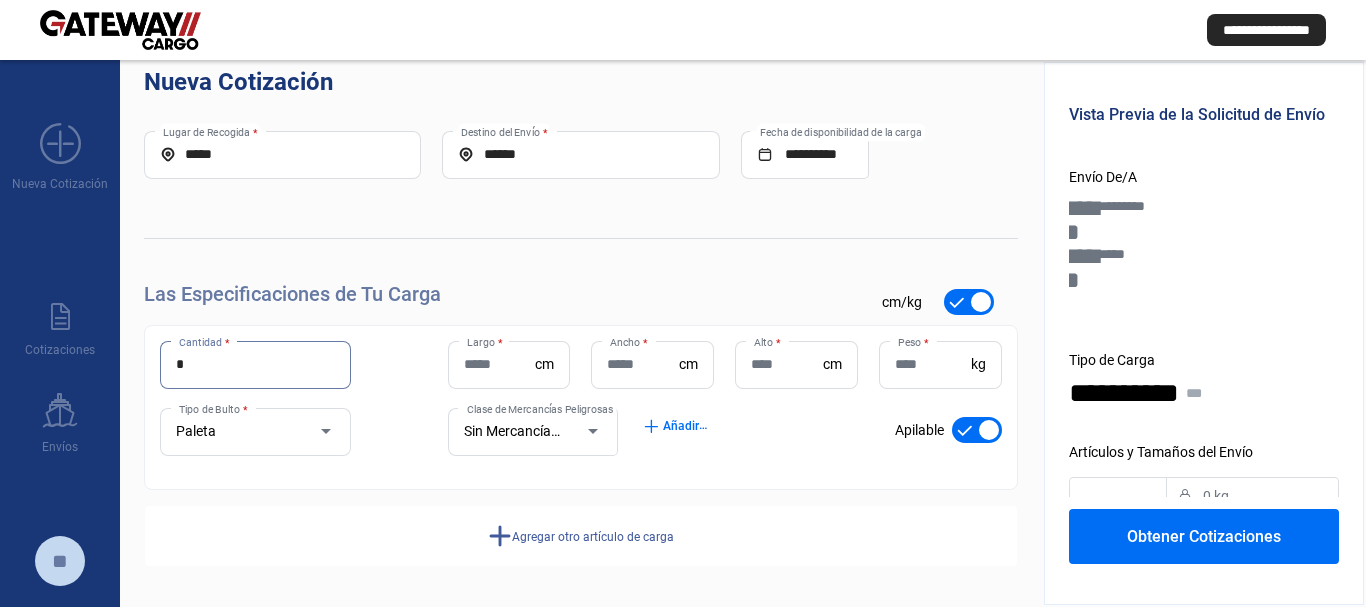 type on "*" 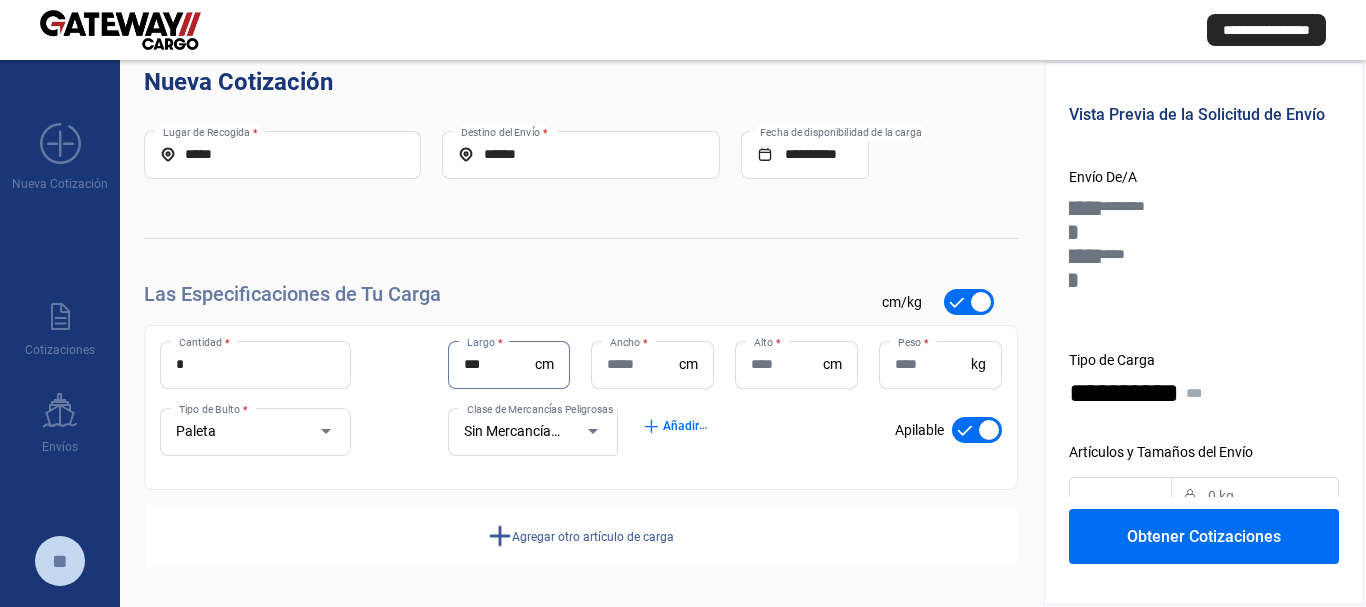 type on "***" 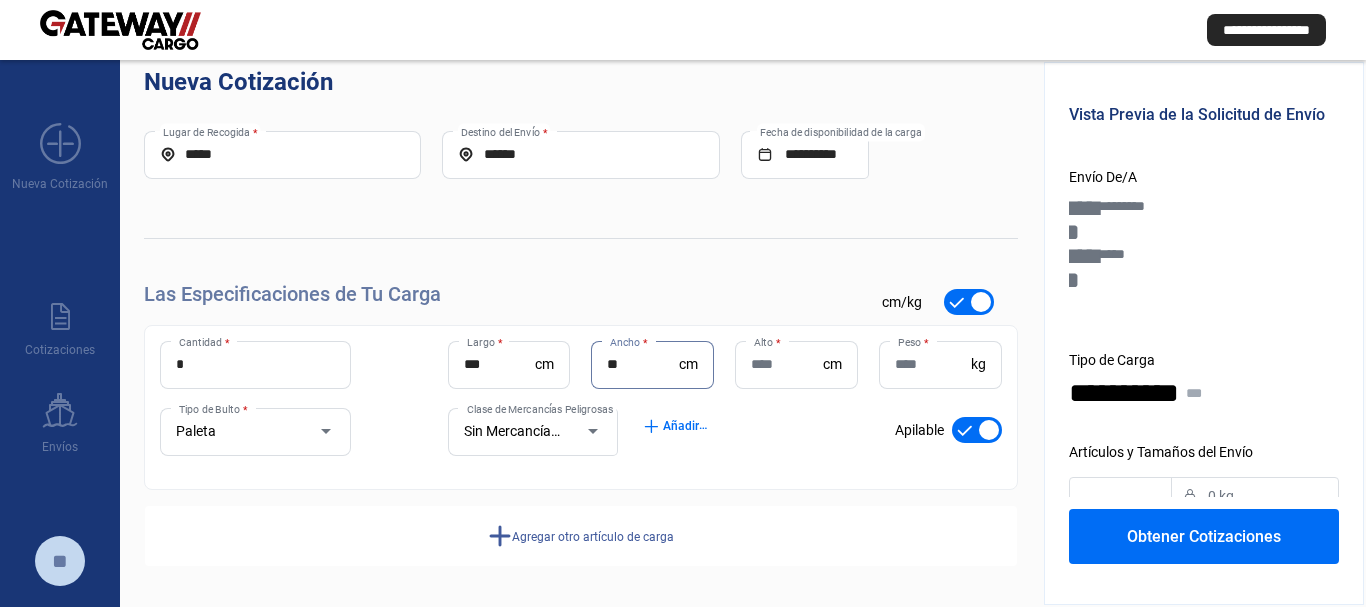 type on "**" 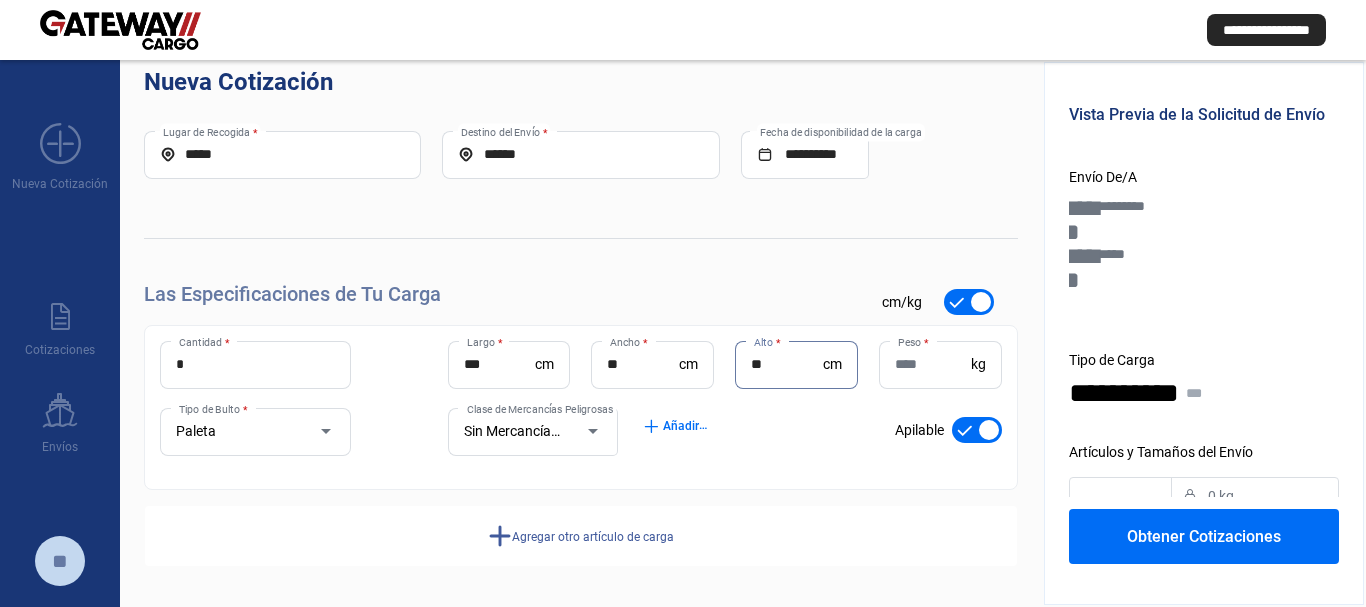 type on "**" 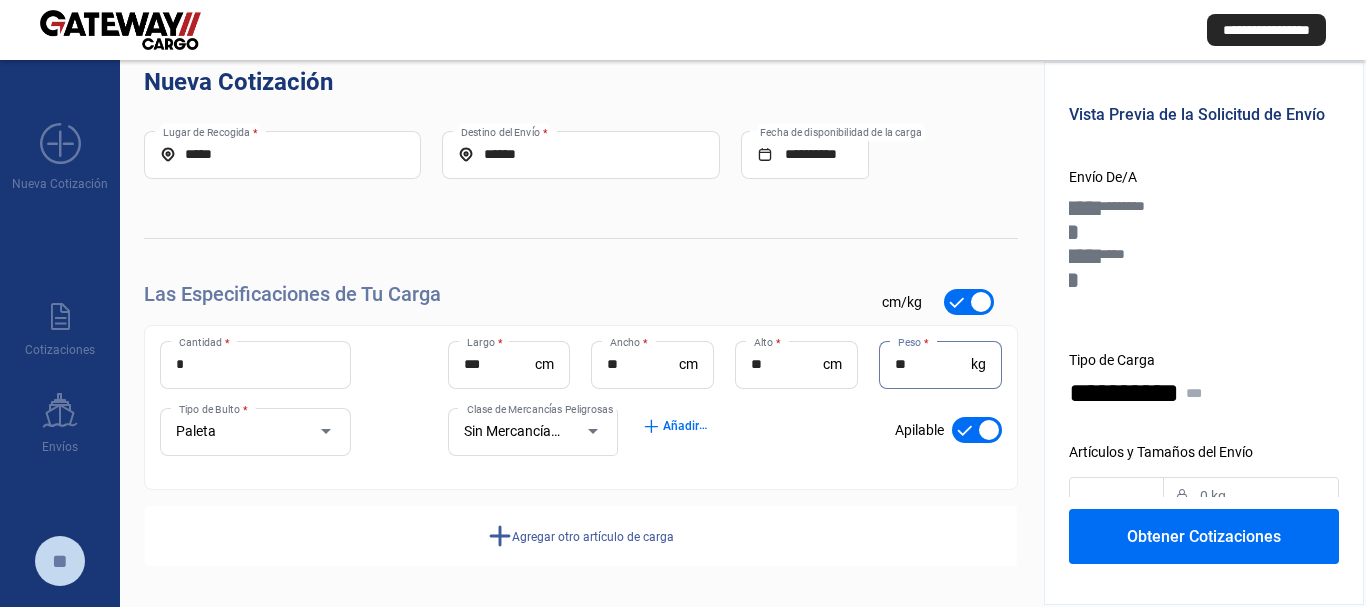 type on "**" 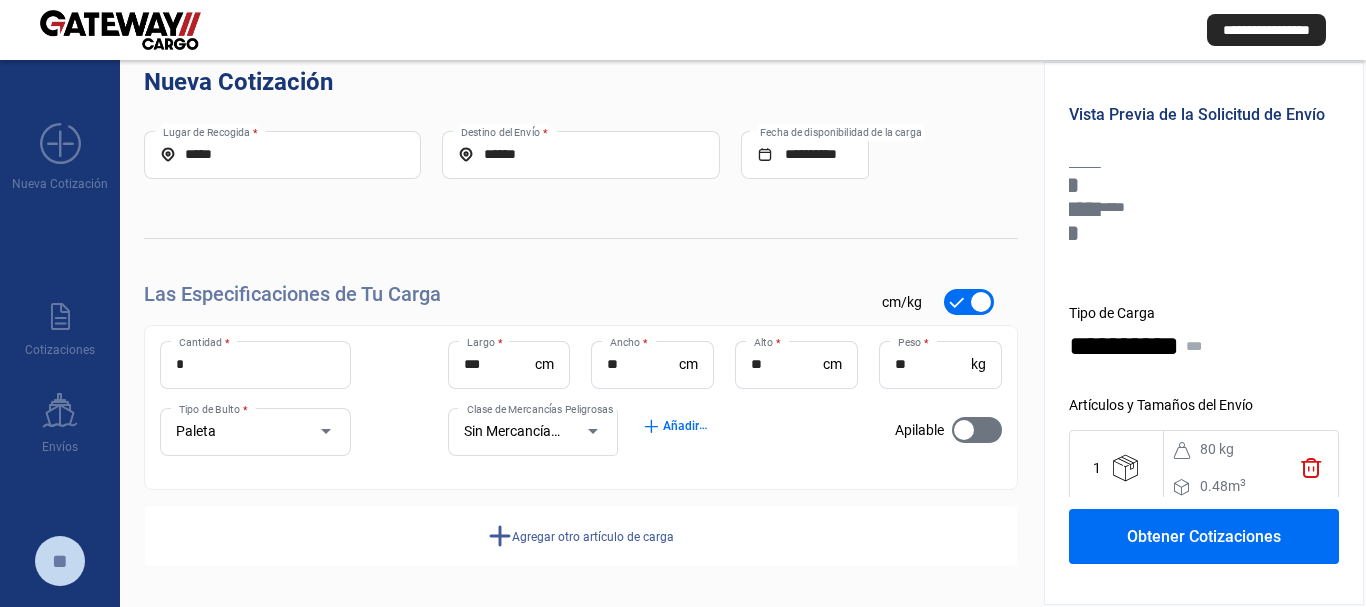 scroll, scrollTop: 73, scrollLeft: 0, axis: vertical 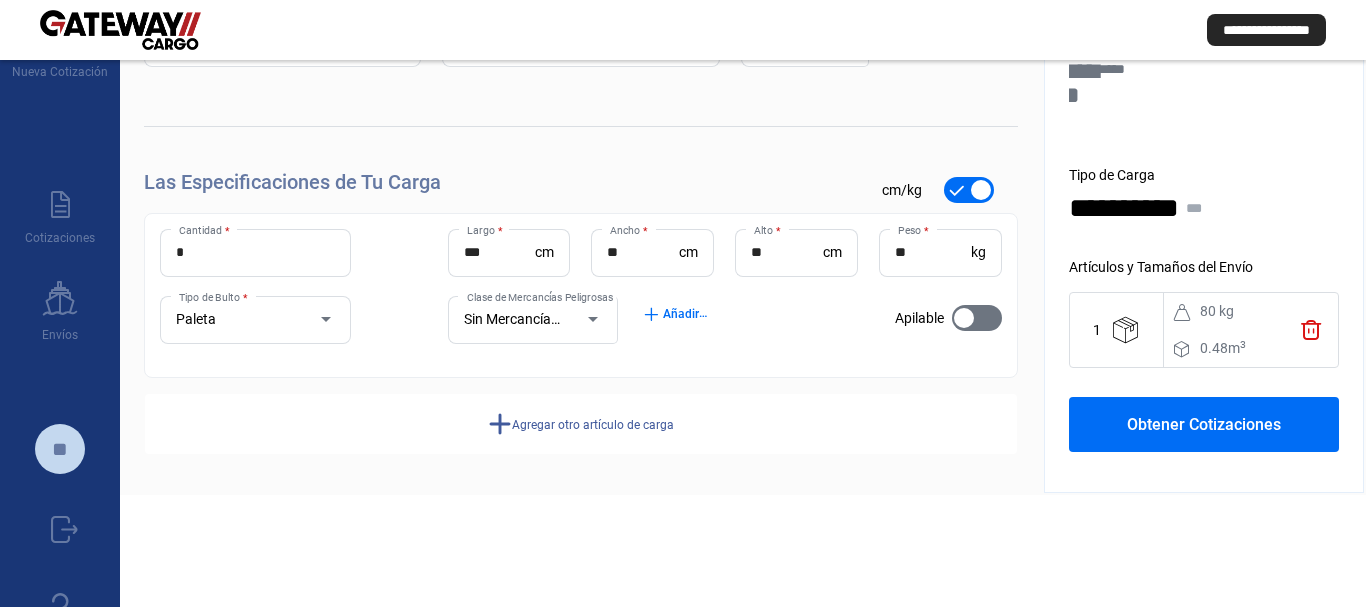 click on "Obtener Cotizaciones" 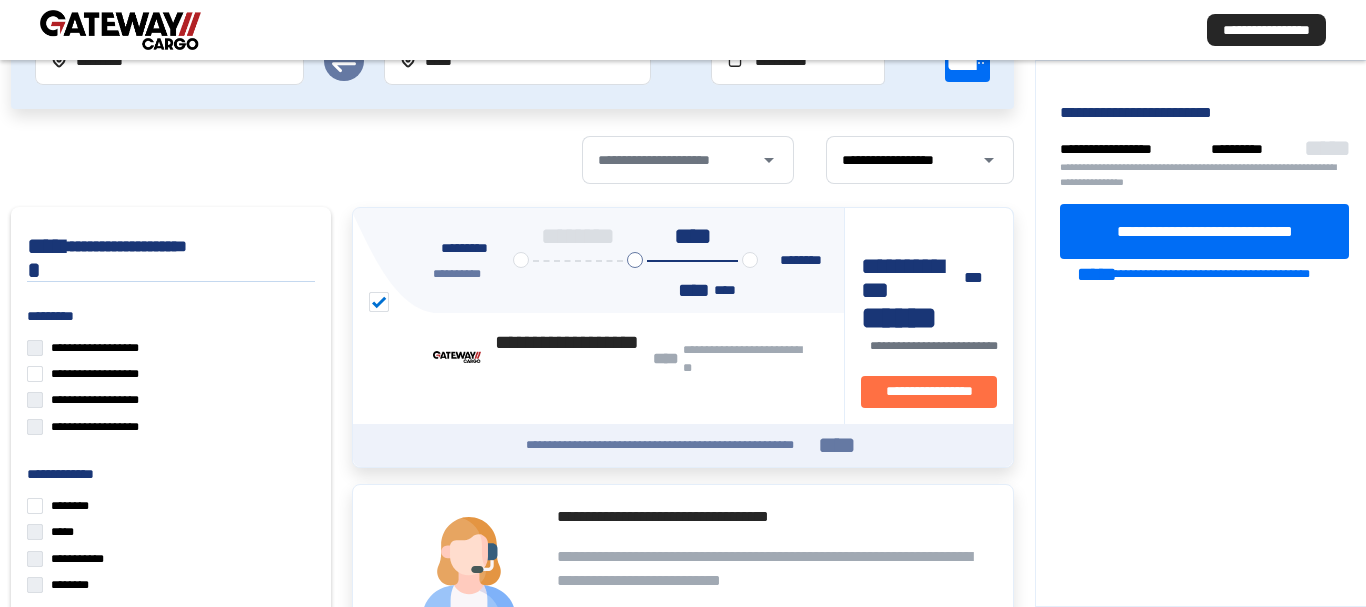 drag, startPoint x: 1333, startPoint y: 325, endPoint x: 1318, endPoint y: 311, distance: 20.518284 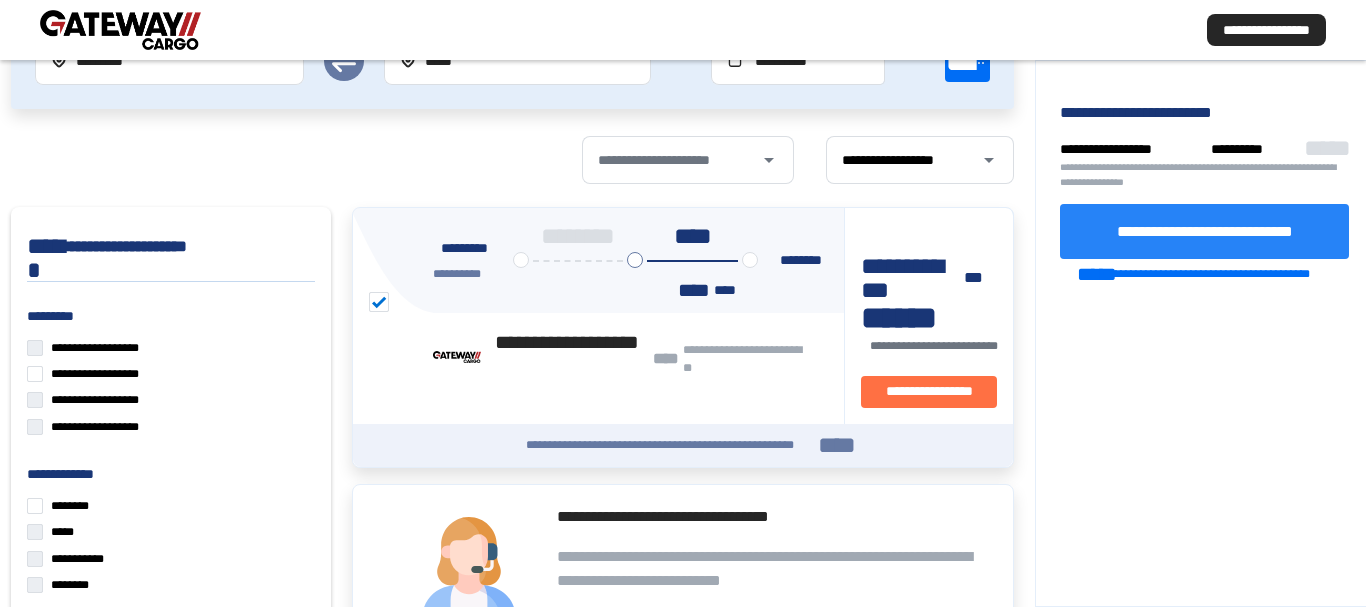 click on "**********" 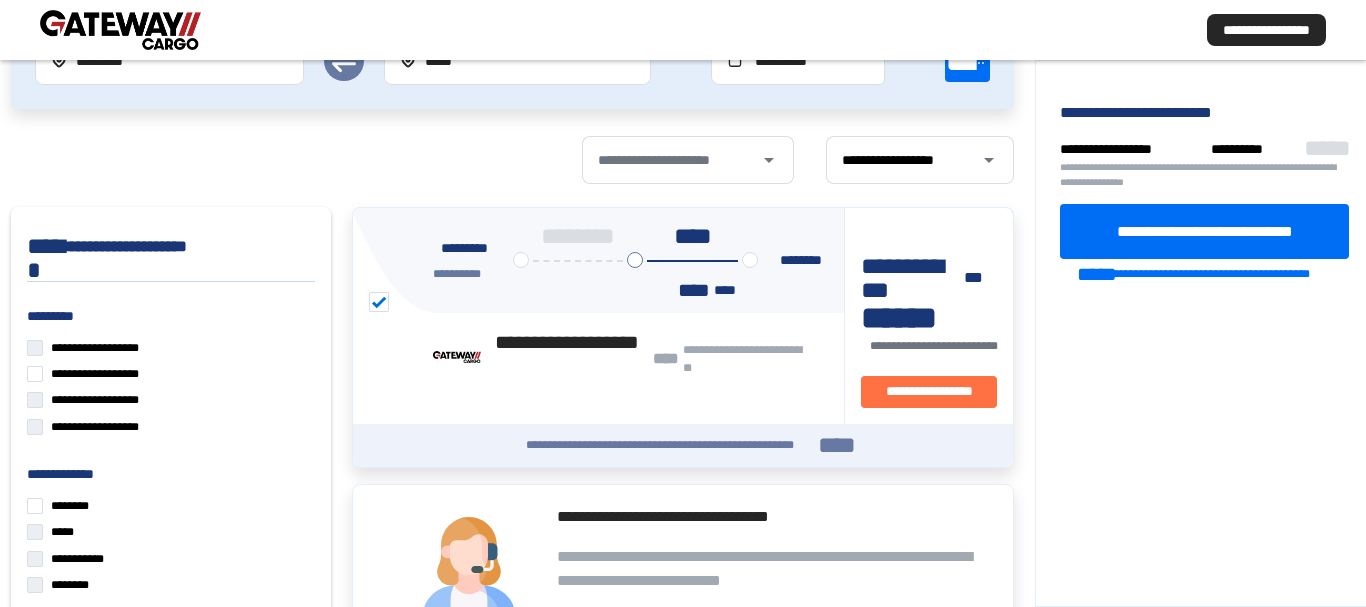 click at bounding box center [120, 30] 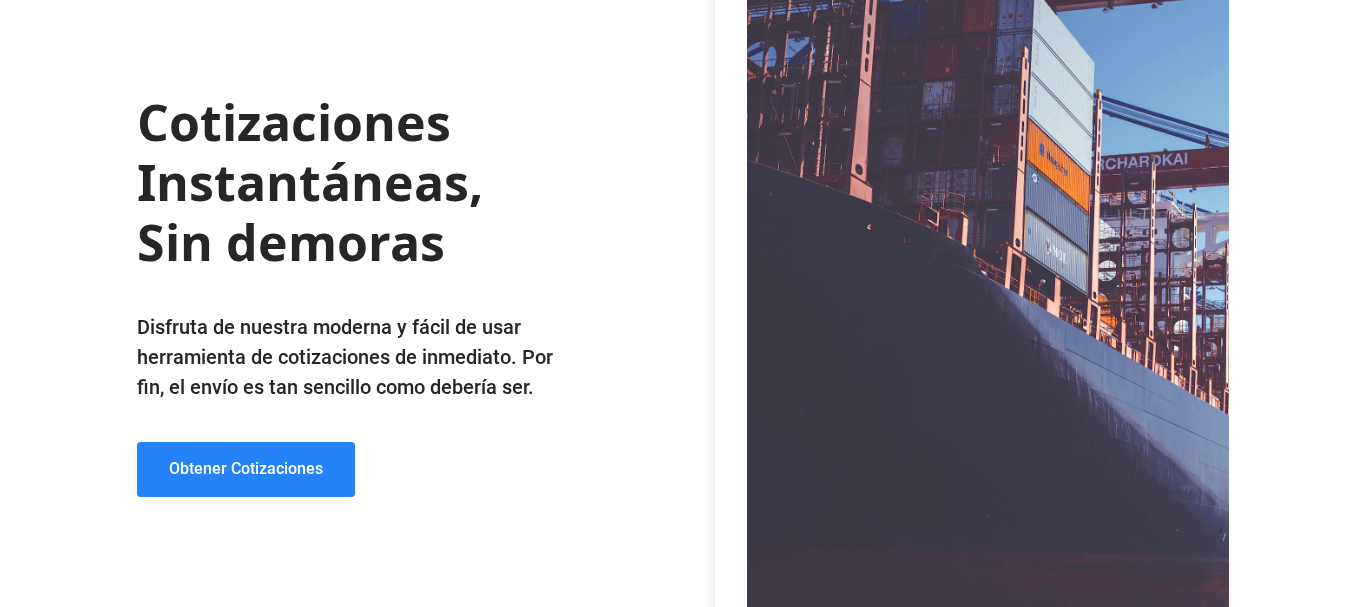 click on "Obtener Cotizaciones" 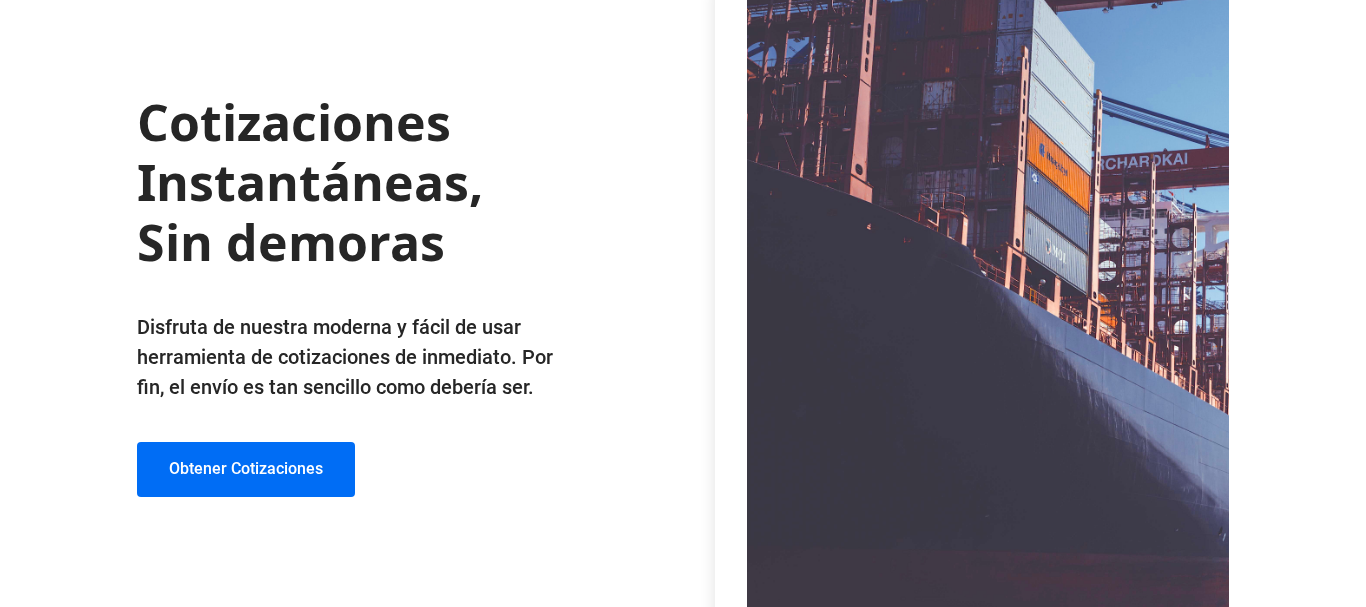 scroll, scrollTop: 137, scrollLeft: 0, axis: vertical 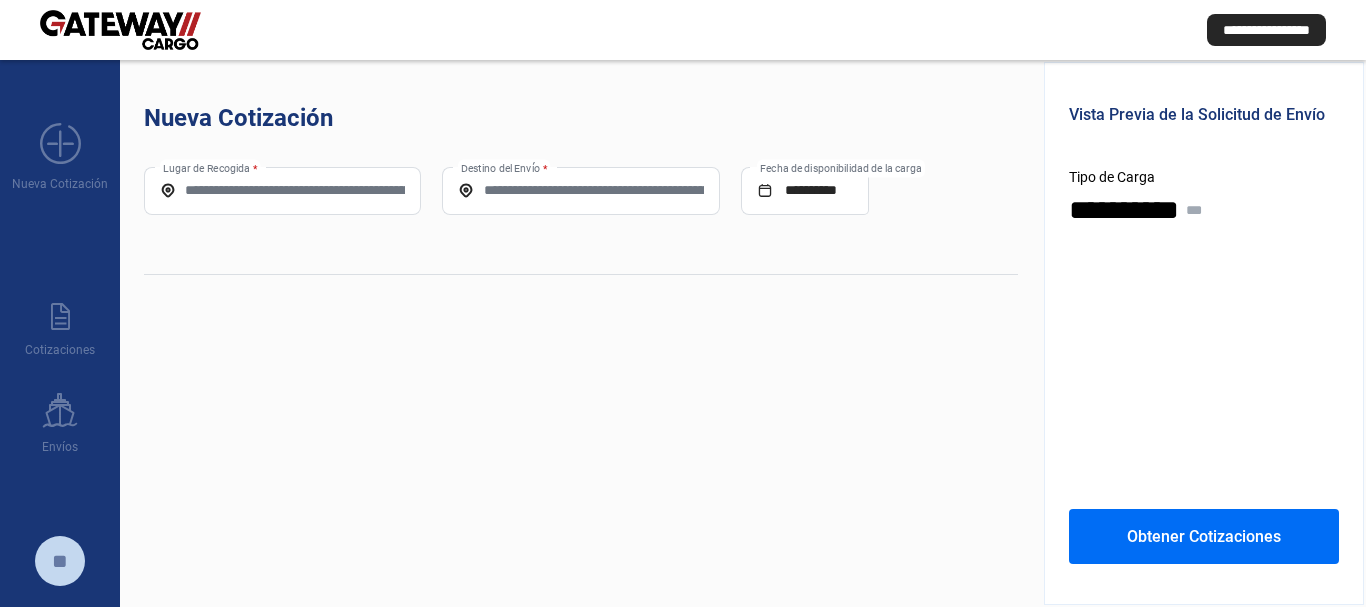 click on "Lugar de Recogida *" at bounding box center [282, 190] 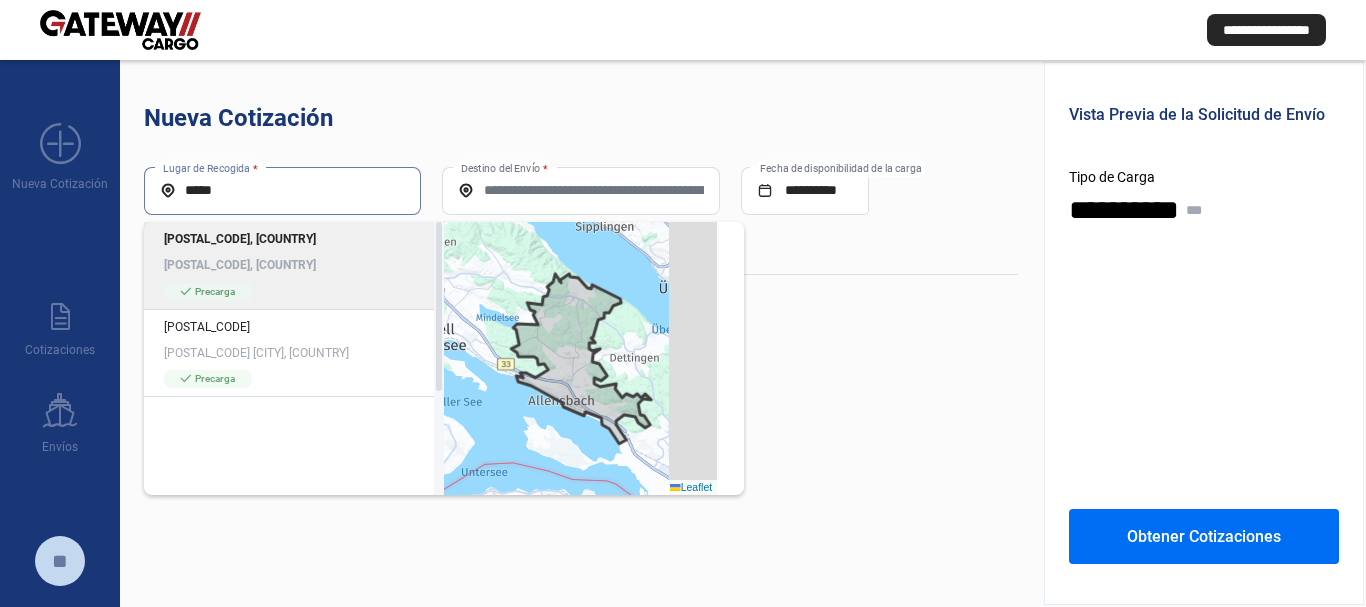type on "*****" 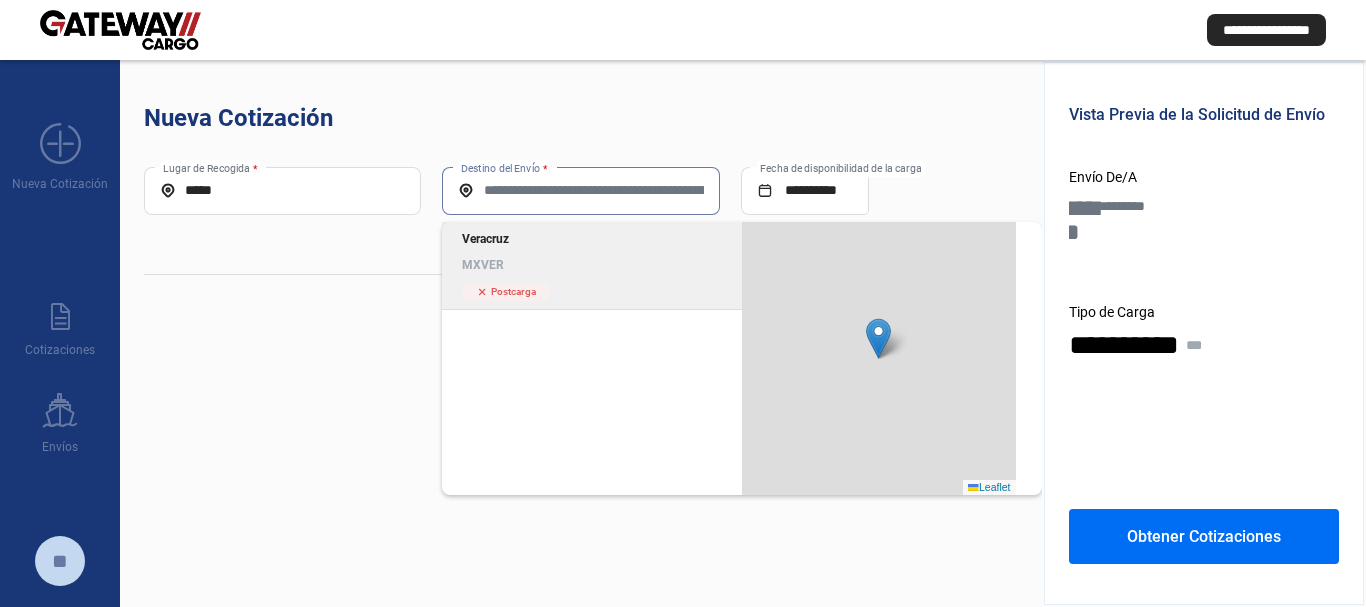 click on "Destino del Envío *" at bounding box center (580, 190) 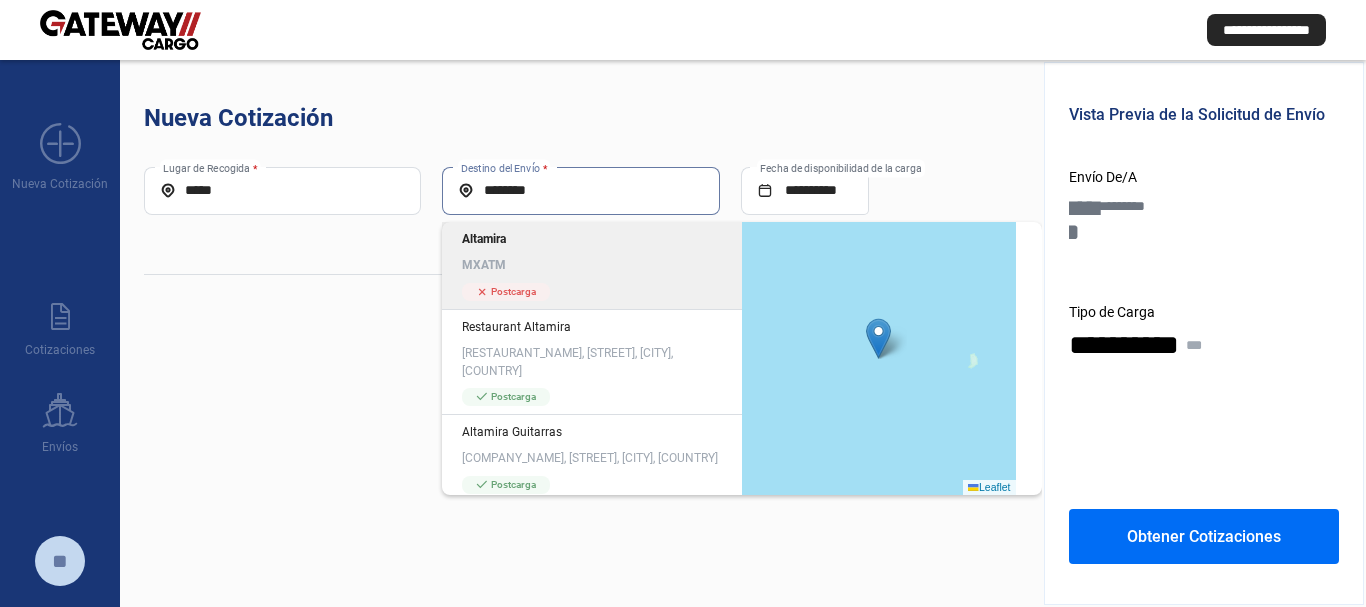 type on "********" 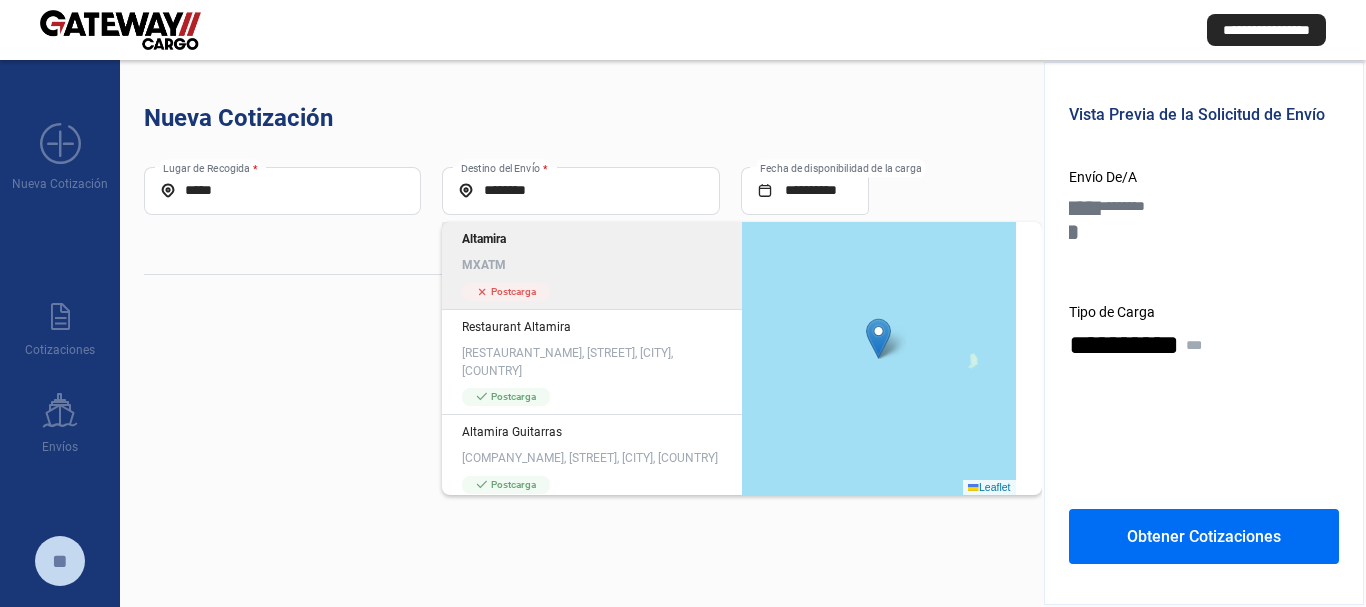 click on "MXATM" 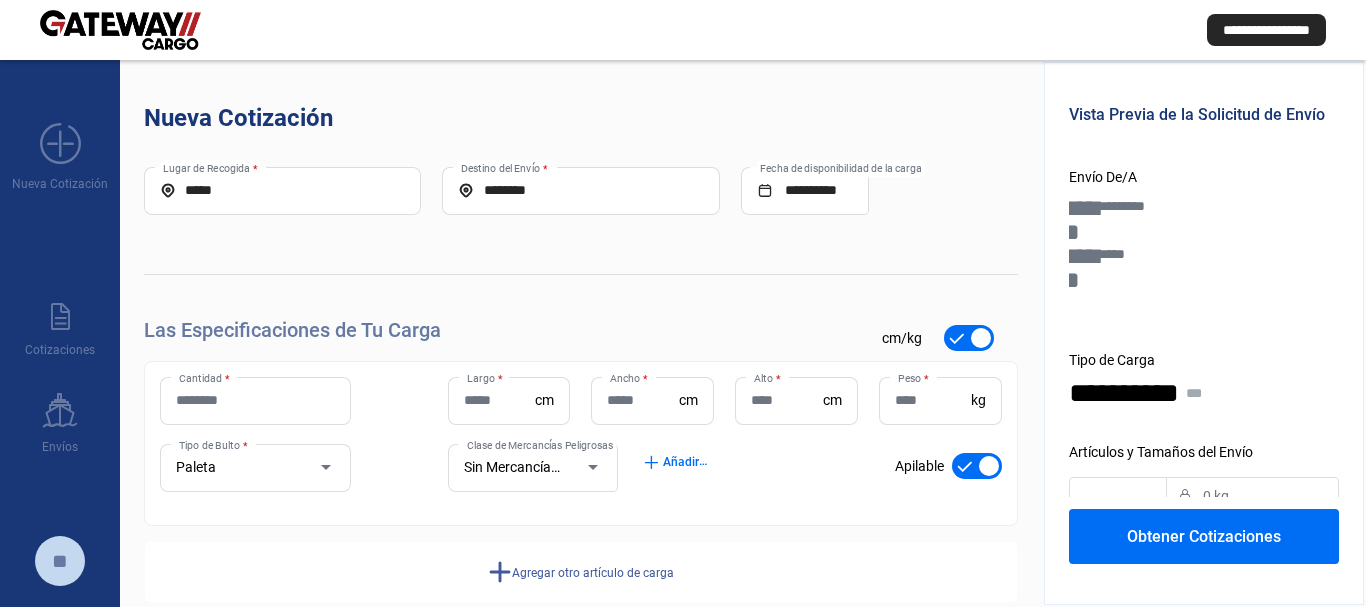 click on "Cantidad *" at bounding box center [255, 400] 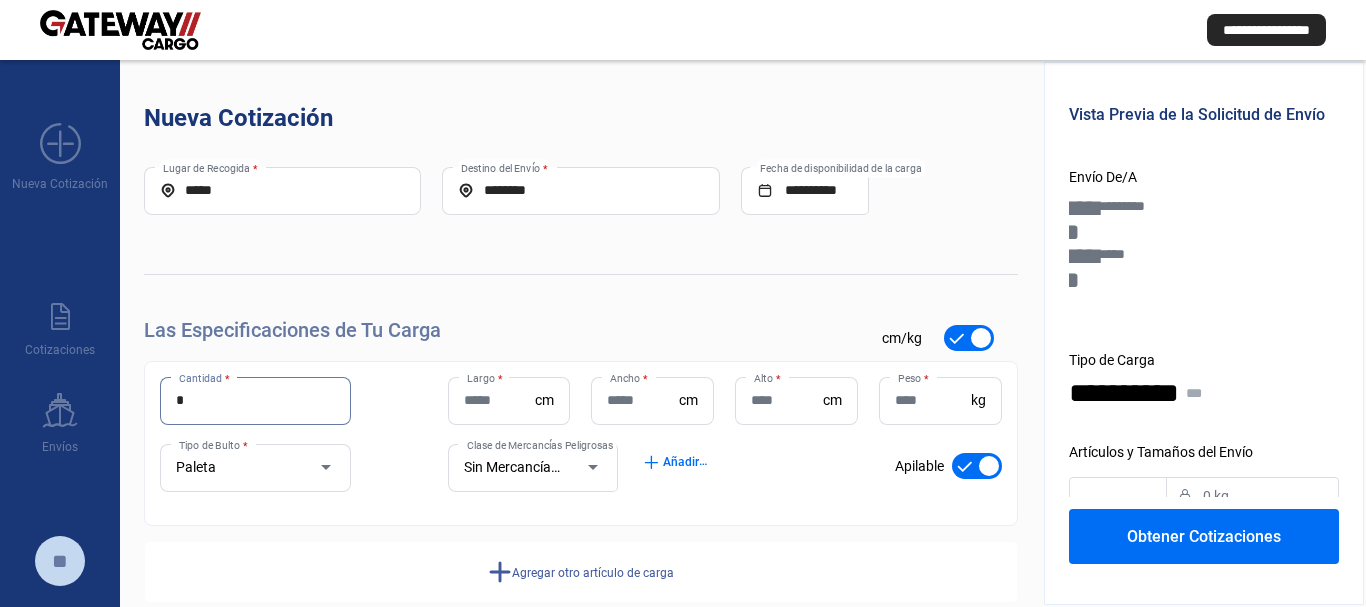 type on "*" 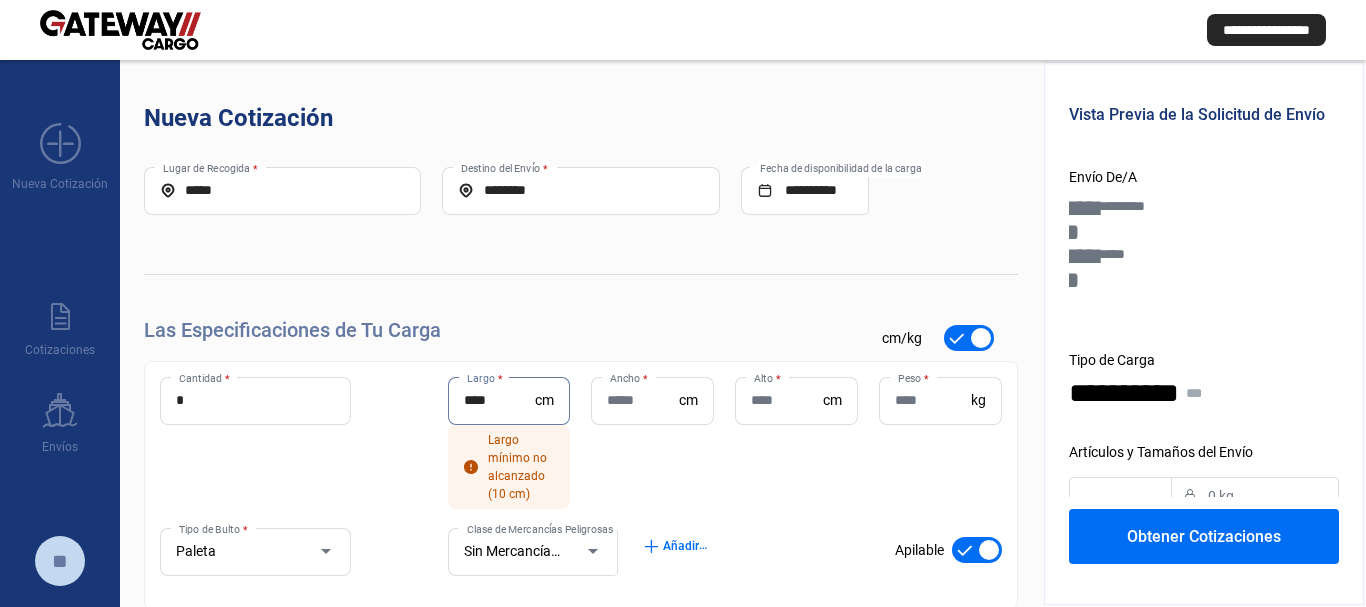 type on "****" 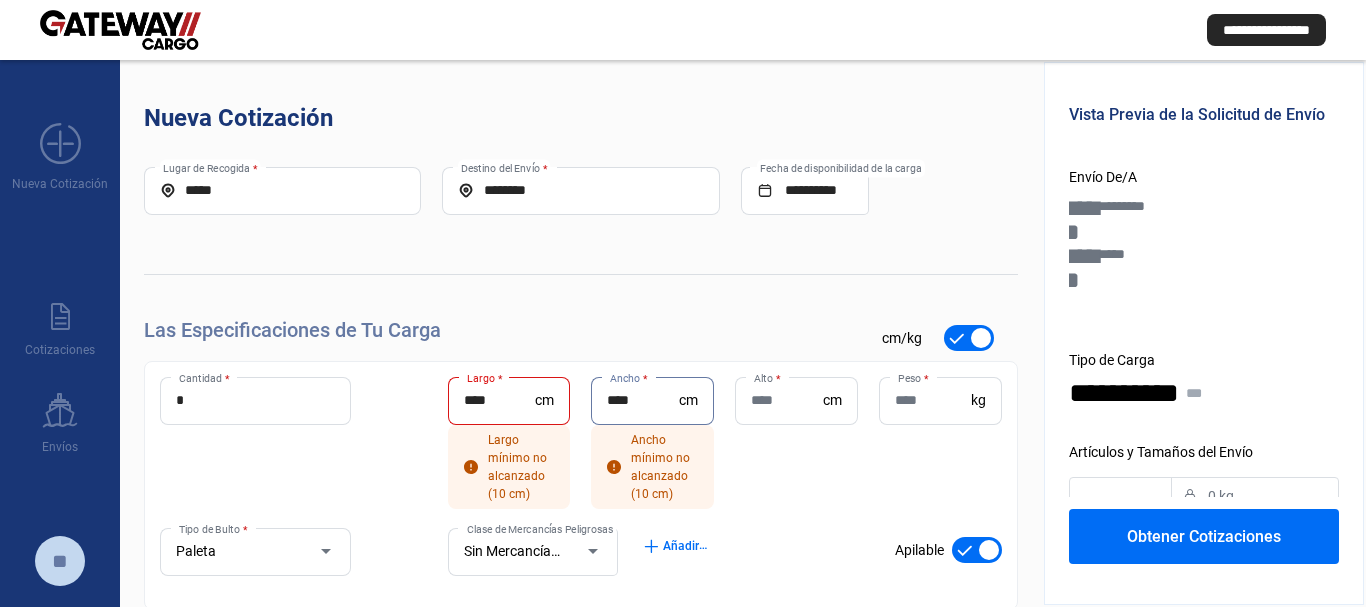 type on "****" 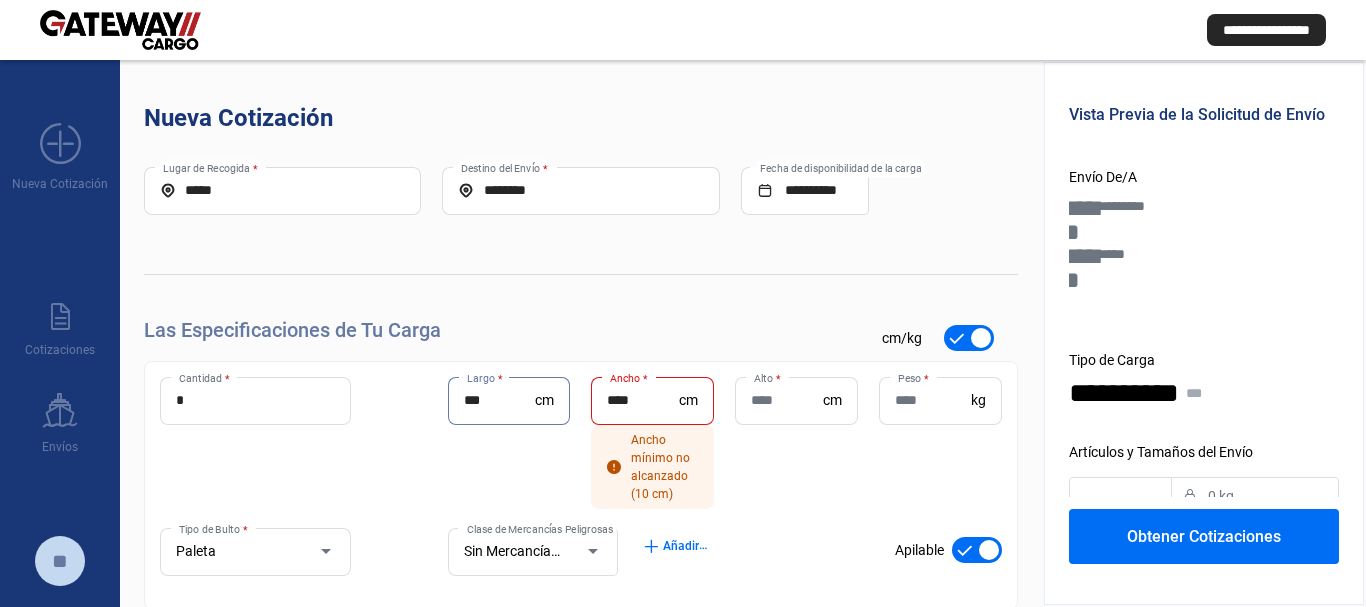 type on "***" 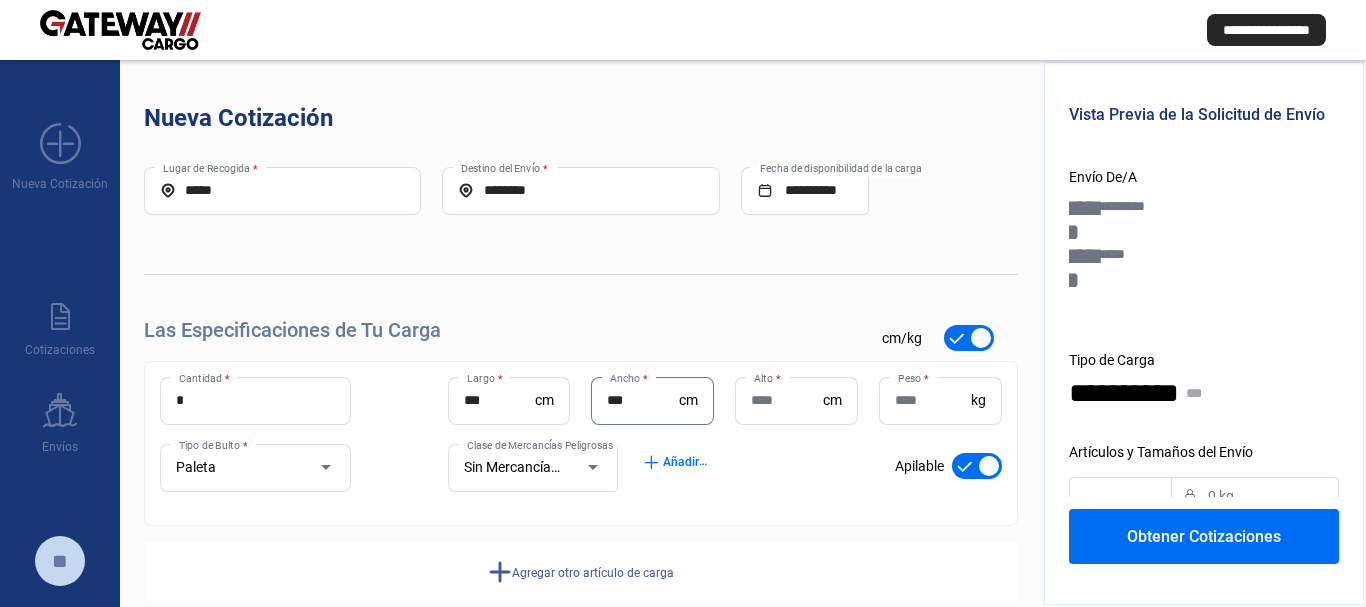 type on "***" 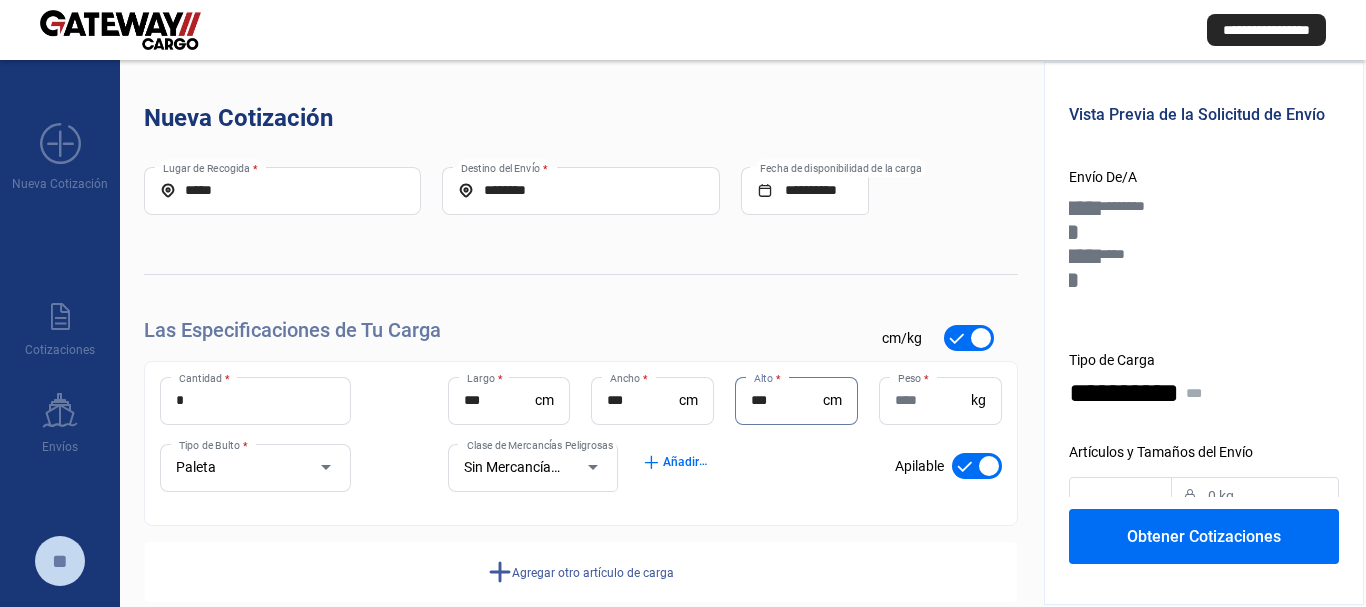 type on "***" 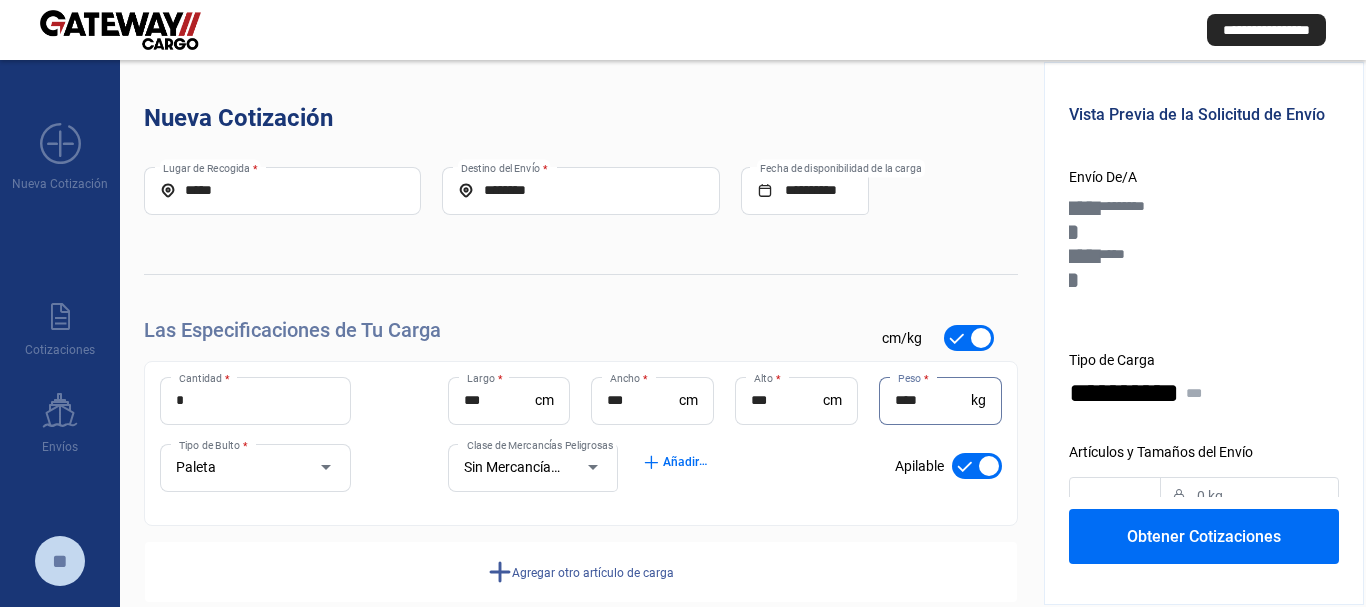 type on "****" 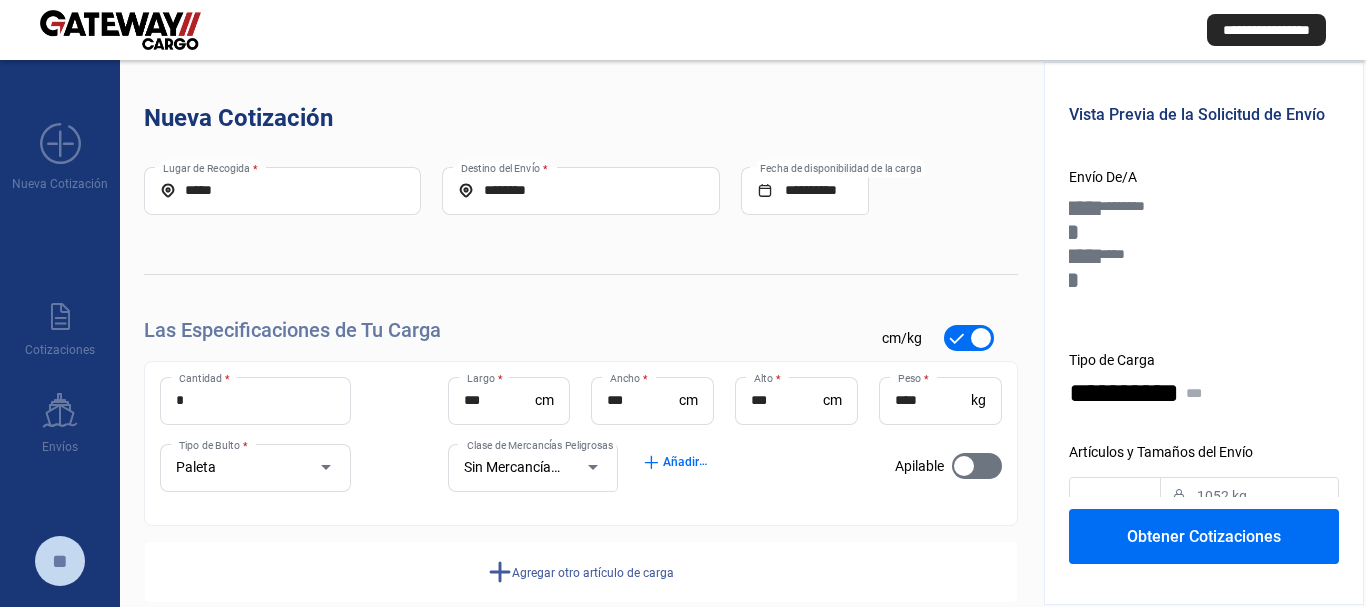 scroll, scrollTop: 73, scrollLeft: 0, axis: vertical 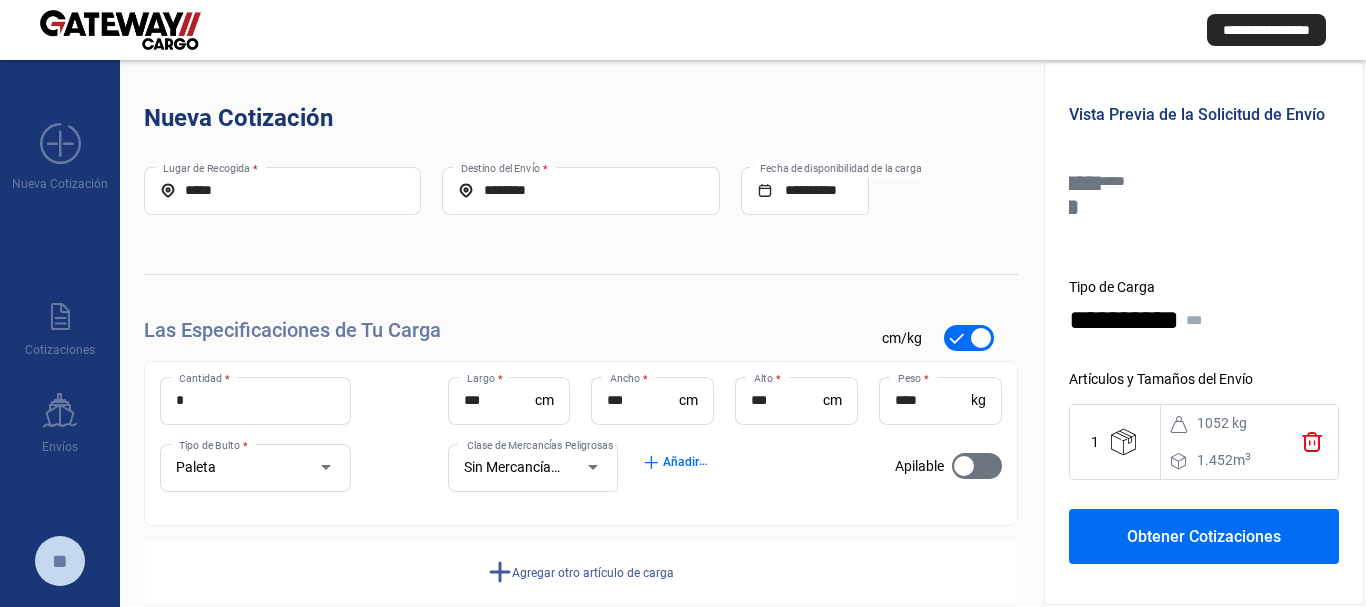 click on "Tipo de Carga" 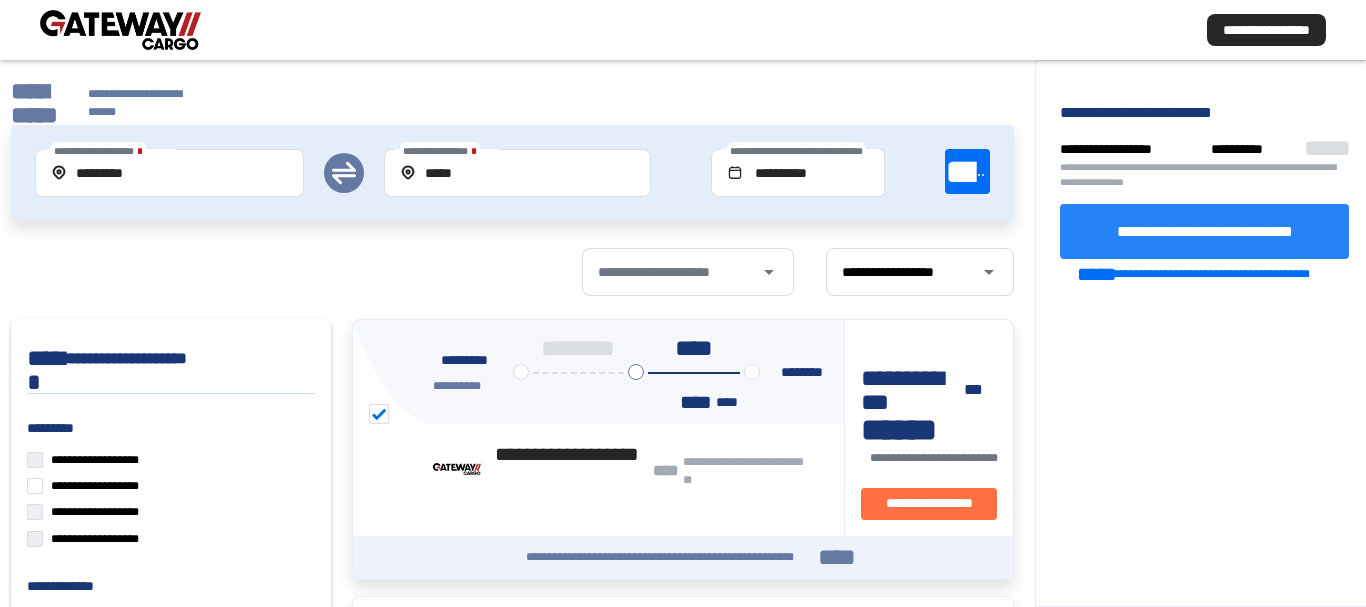 click on "**********" 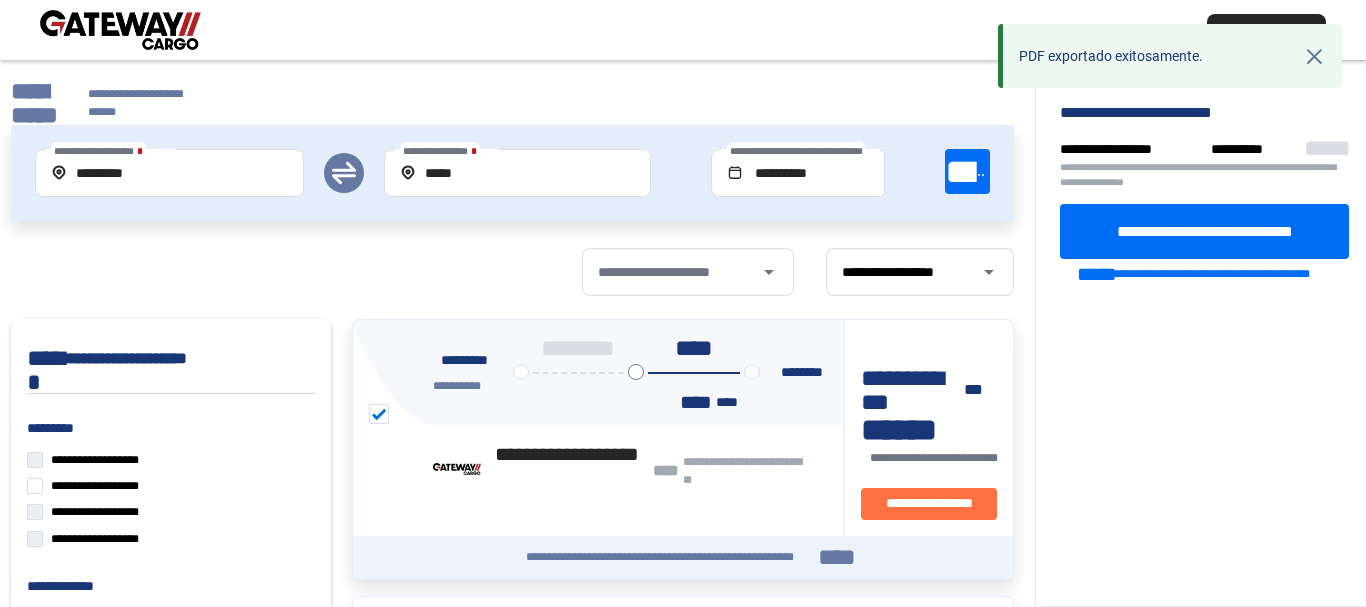 click at bounding box center (120, 30) 